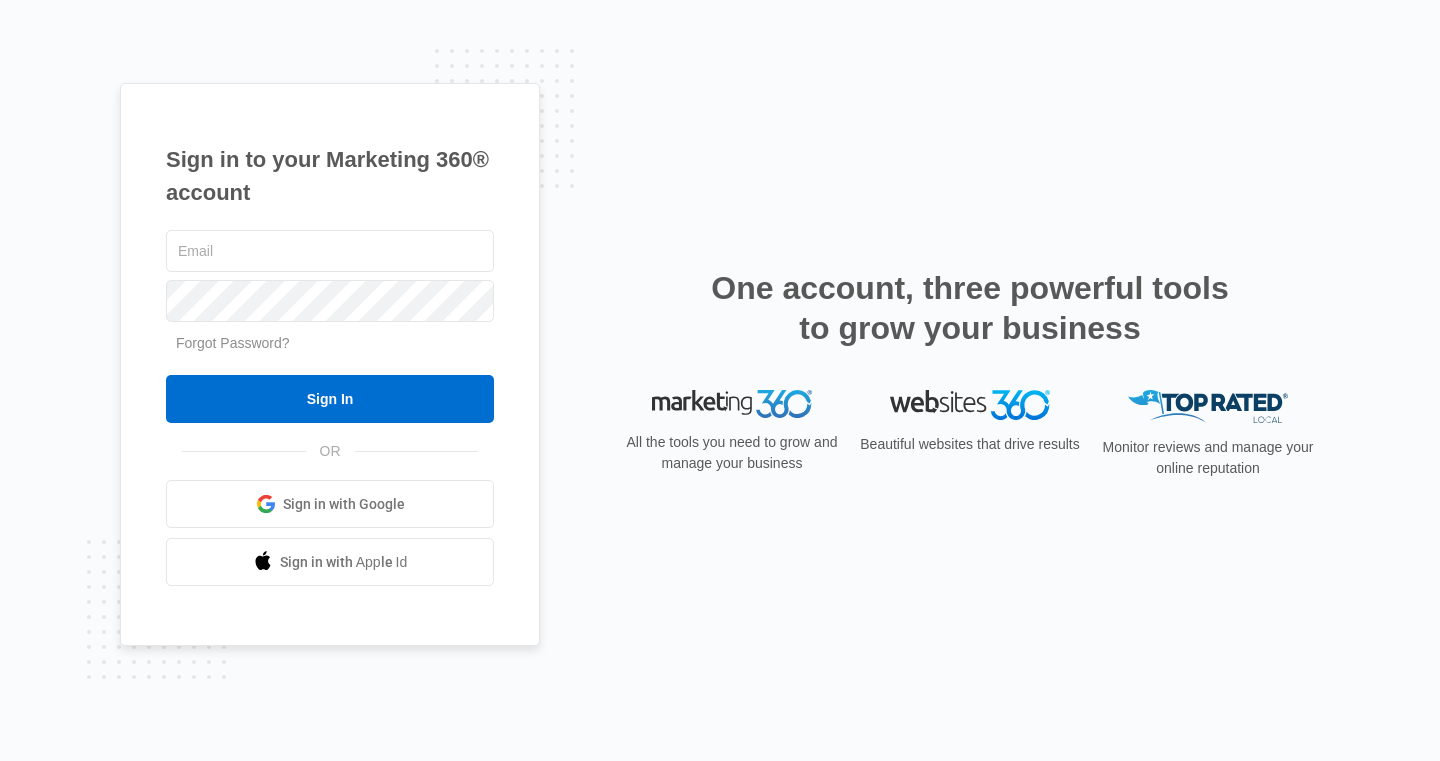 scroll, scrollTop: 0, scrollLeft: 0, axis: both 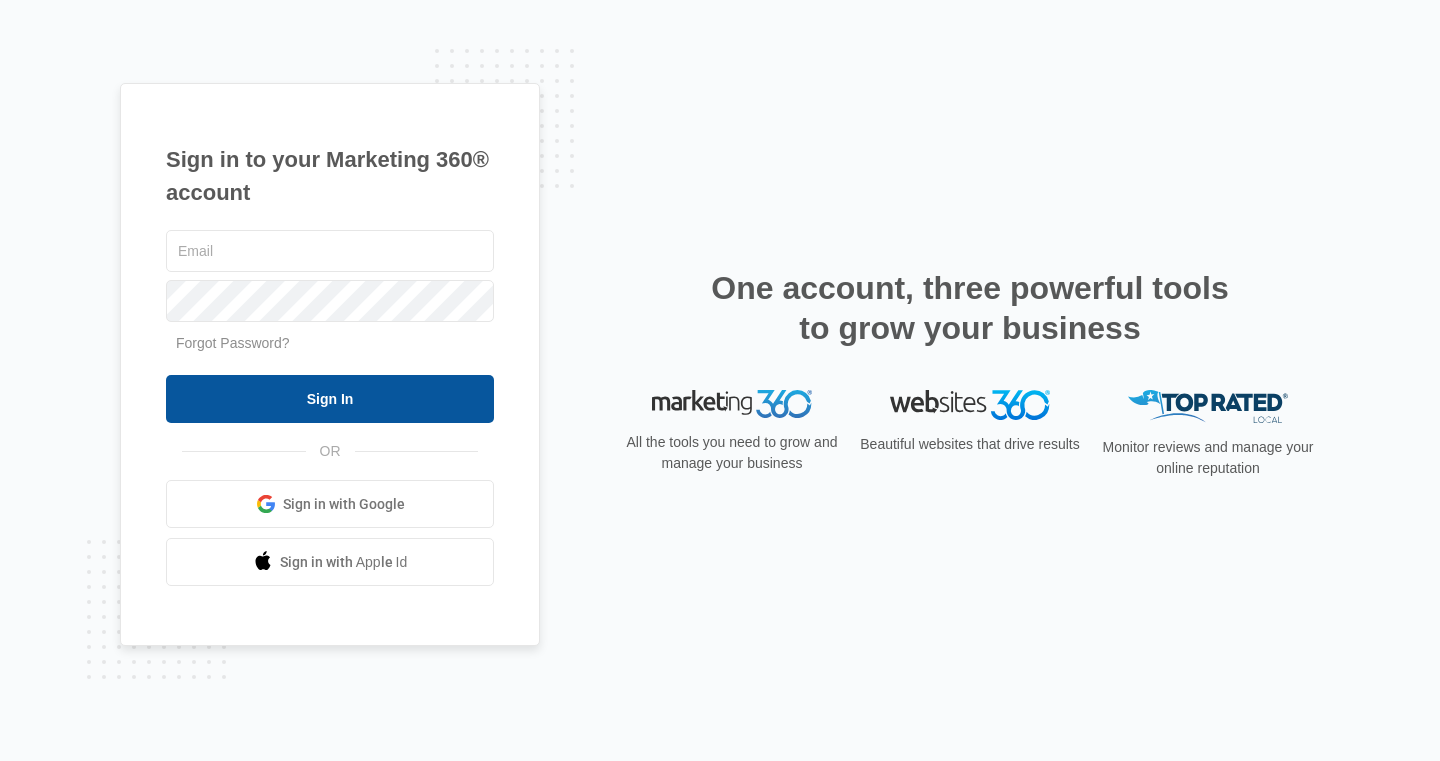 type on "artmangoart@example.com" 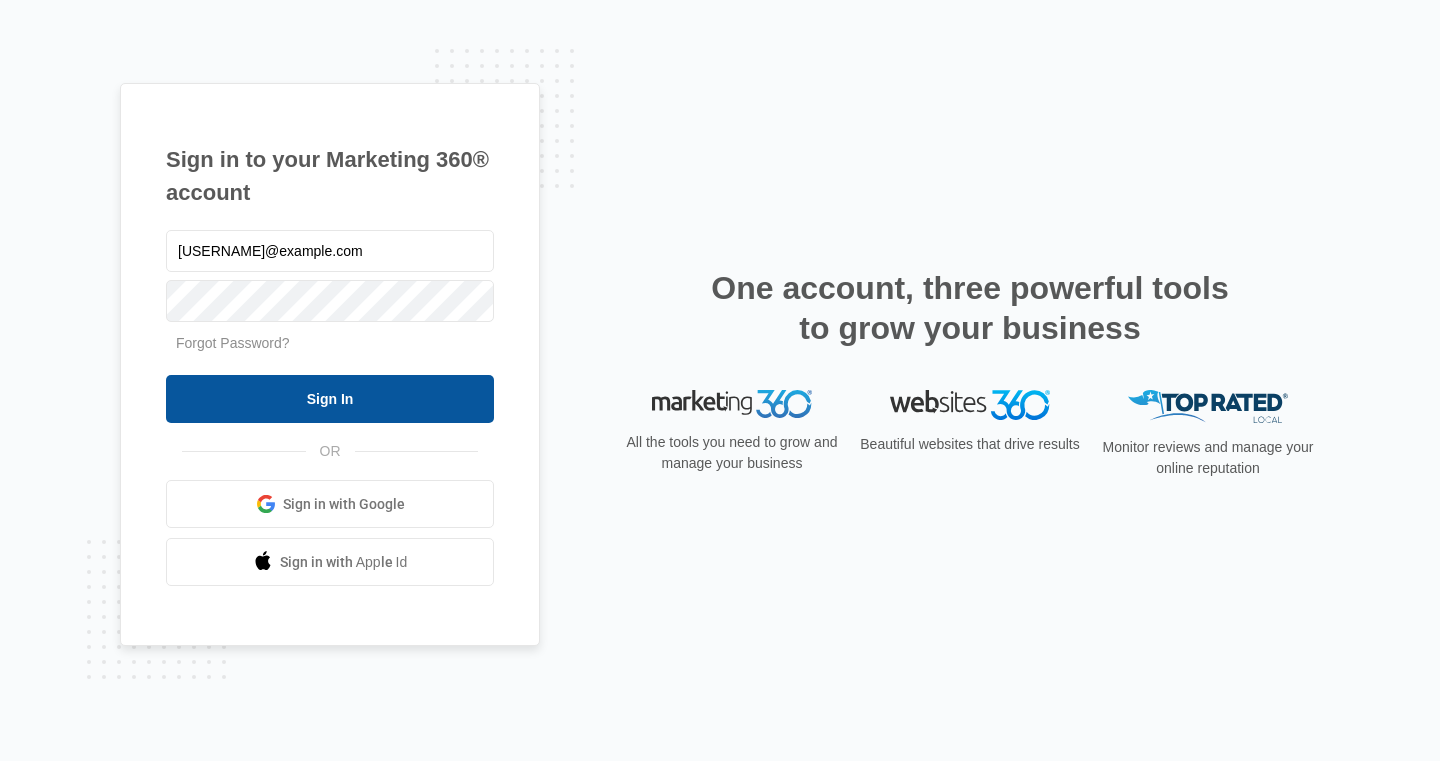 click on "Sign In" at bounding box center [330, 399] 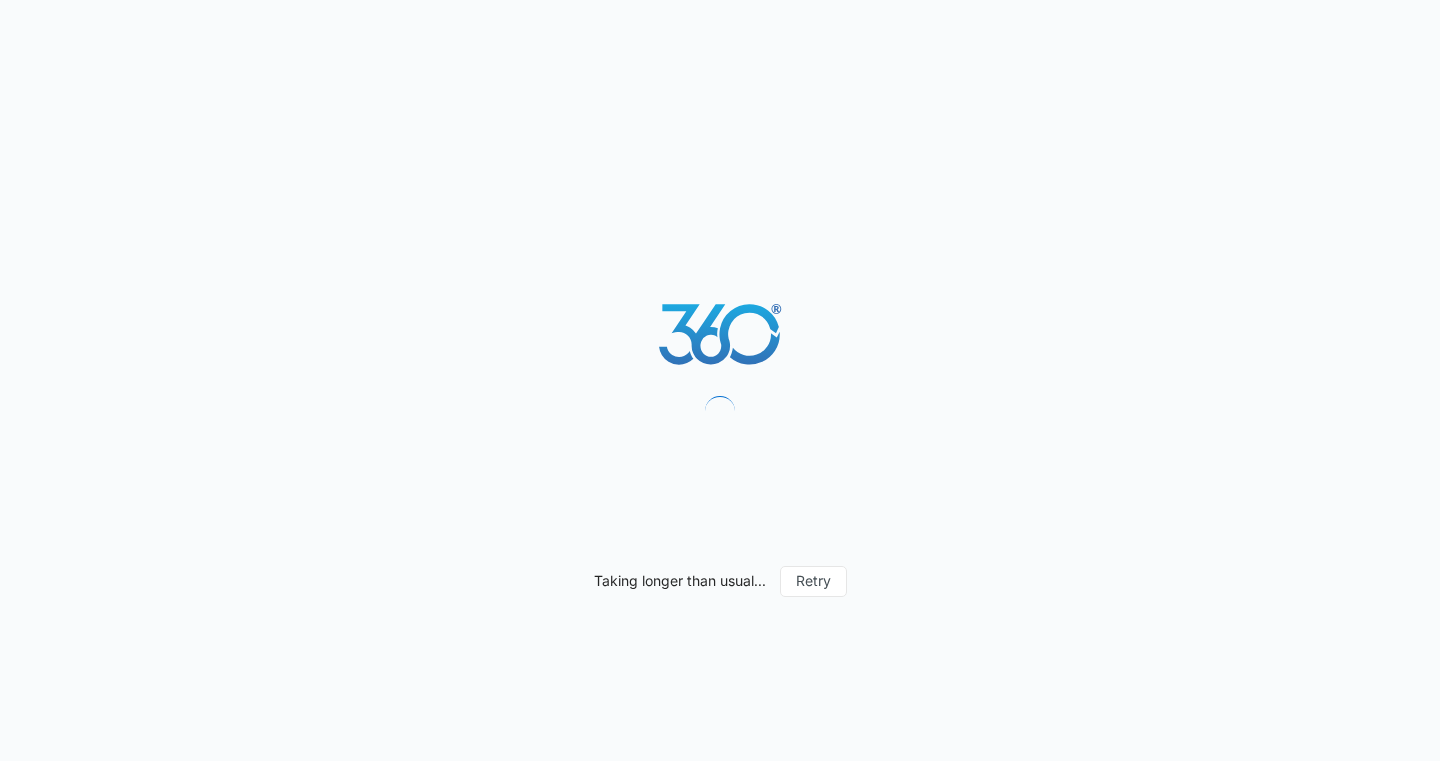 scroll, scrollTop: 0, scrollLeft: 0, axis: both 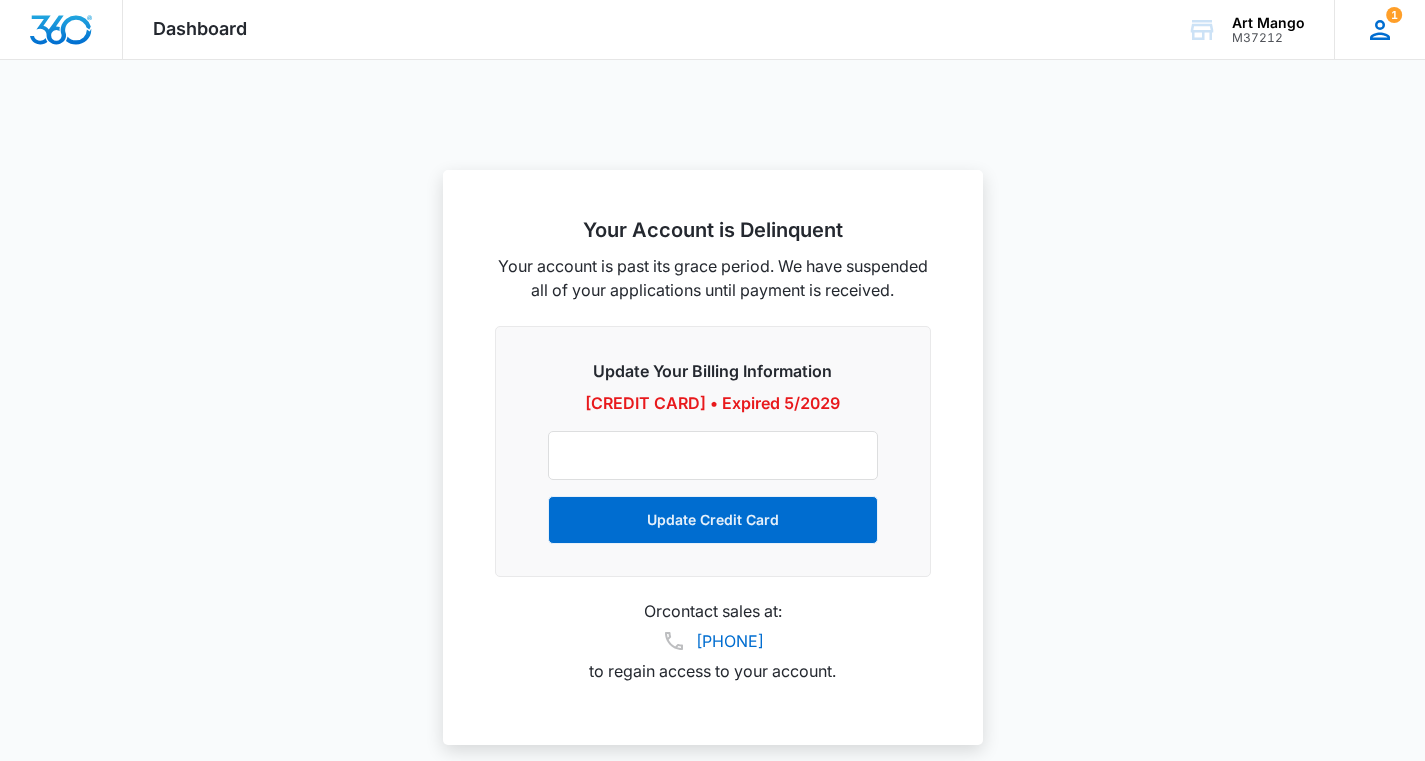click 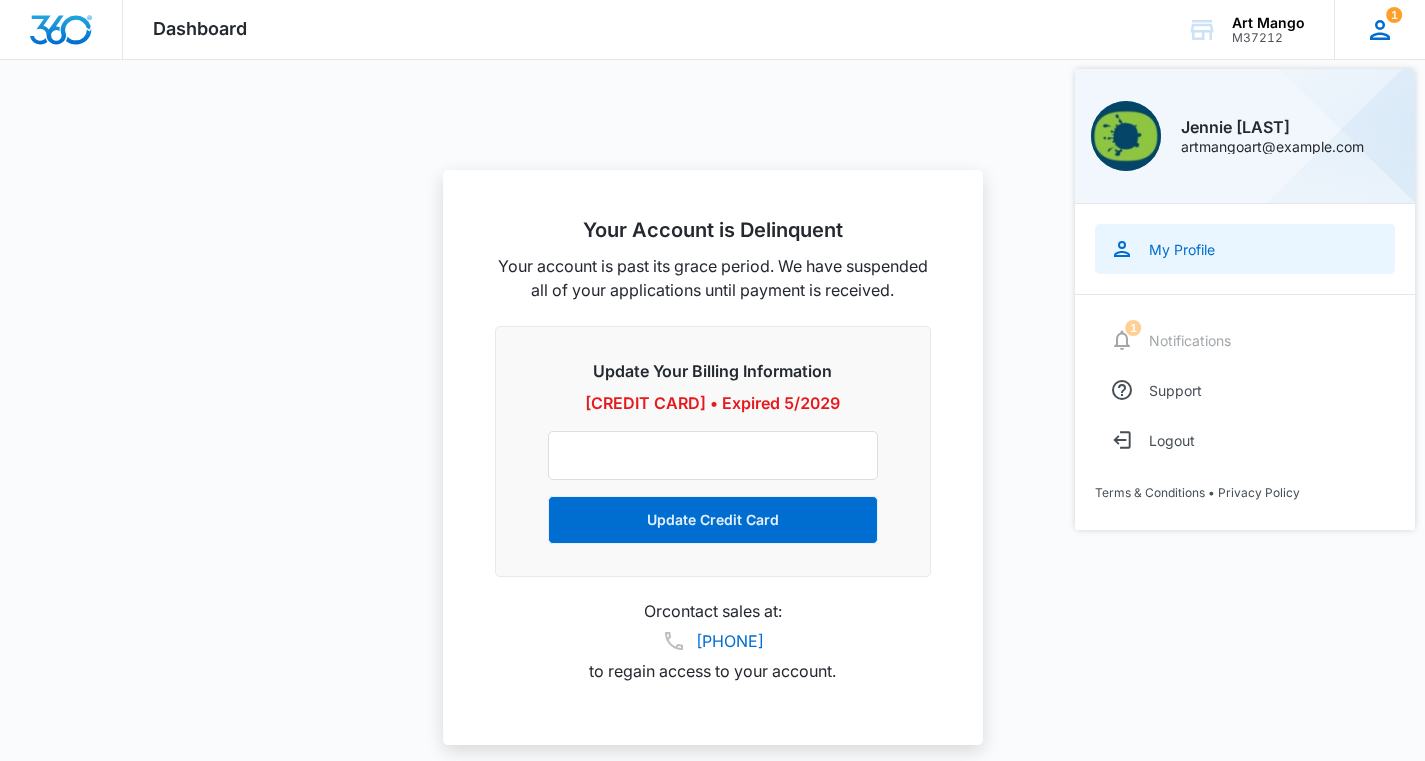 click on "My Profile" at bounding box center [1182, 249] 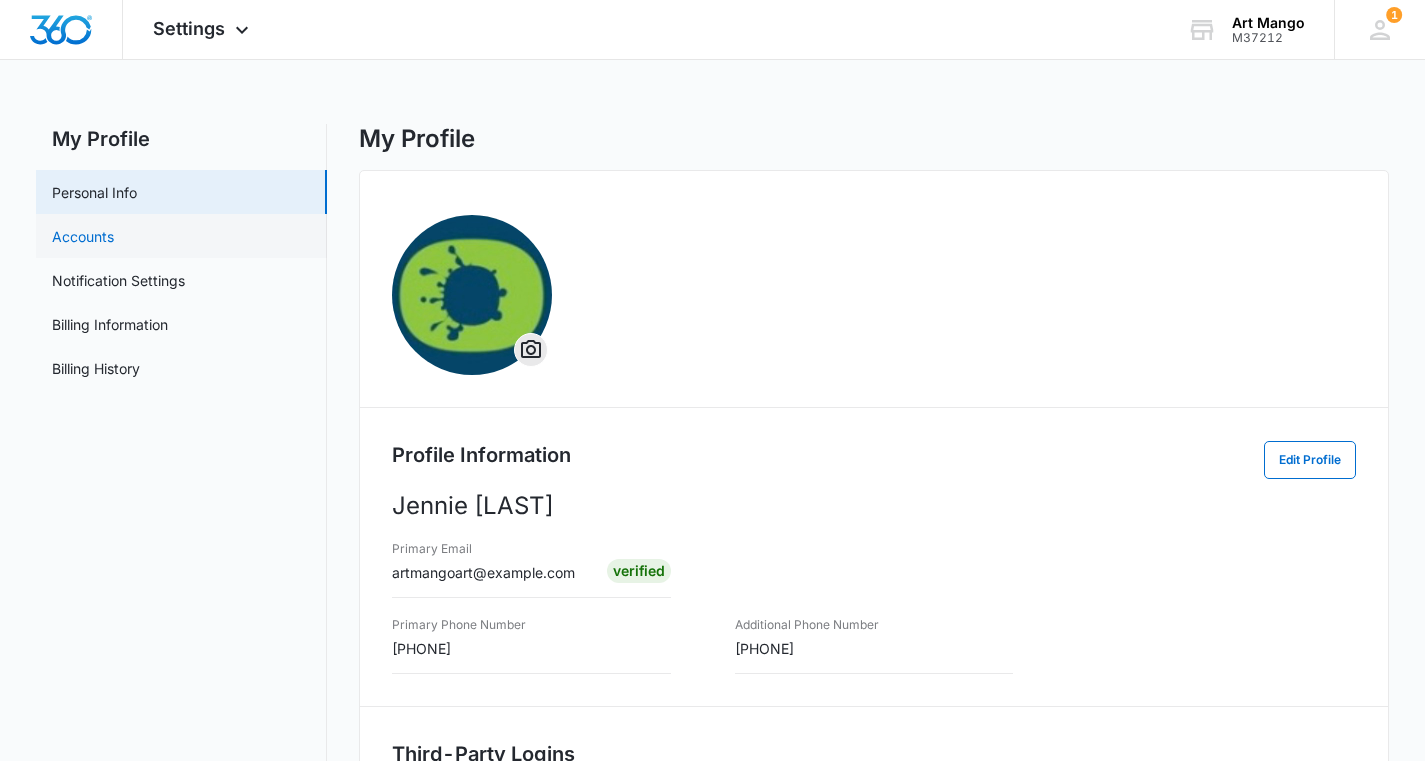 click on "Accounts" at bounding box center (83, 236) 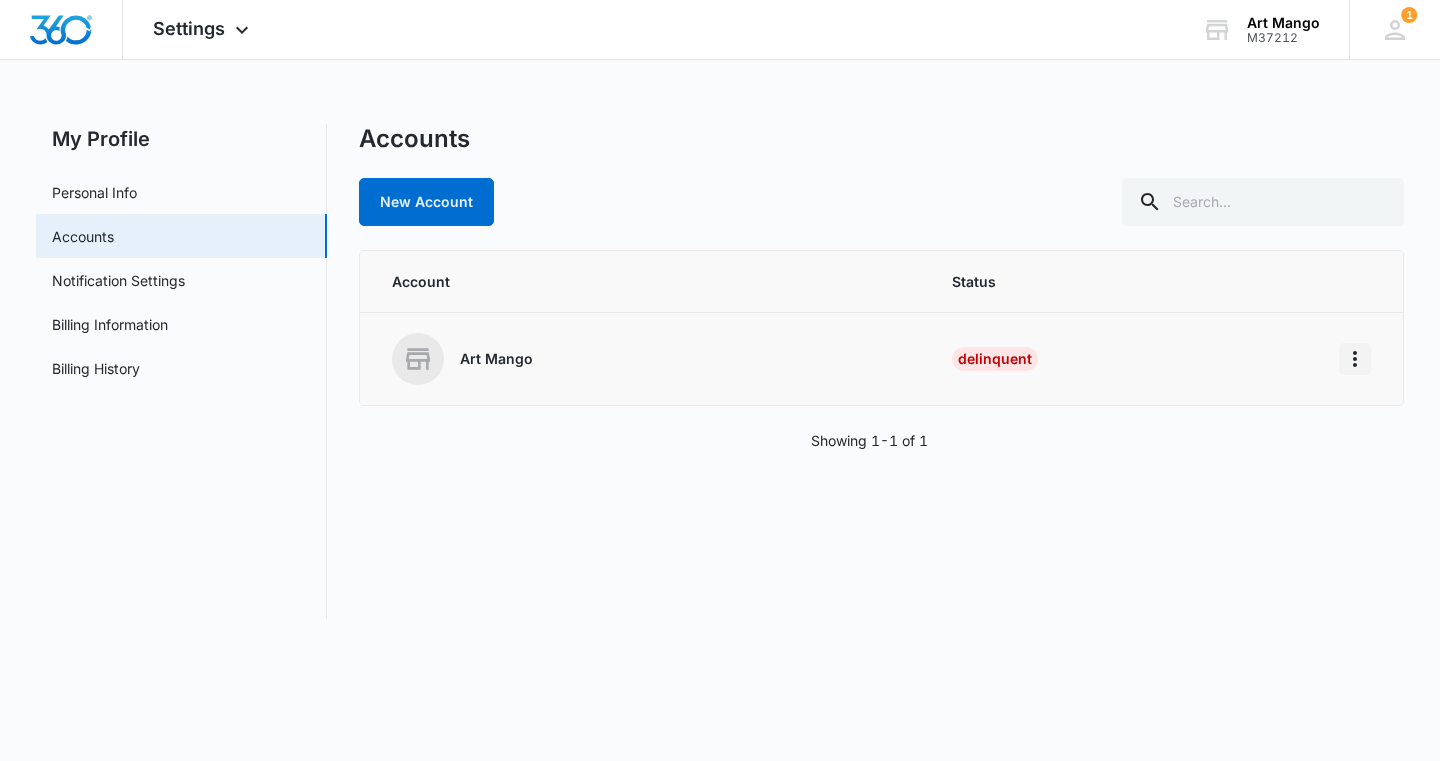 click 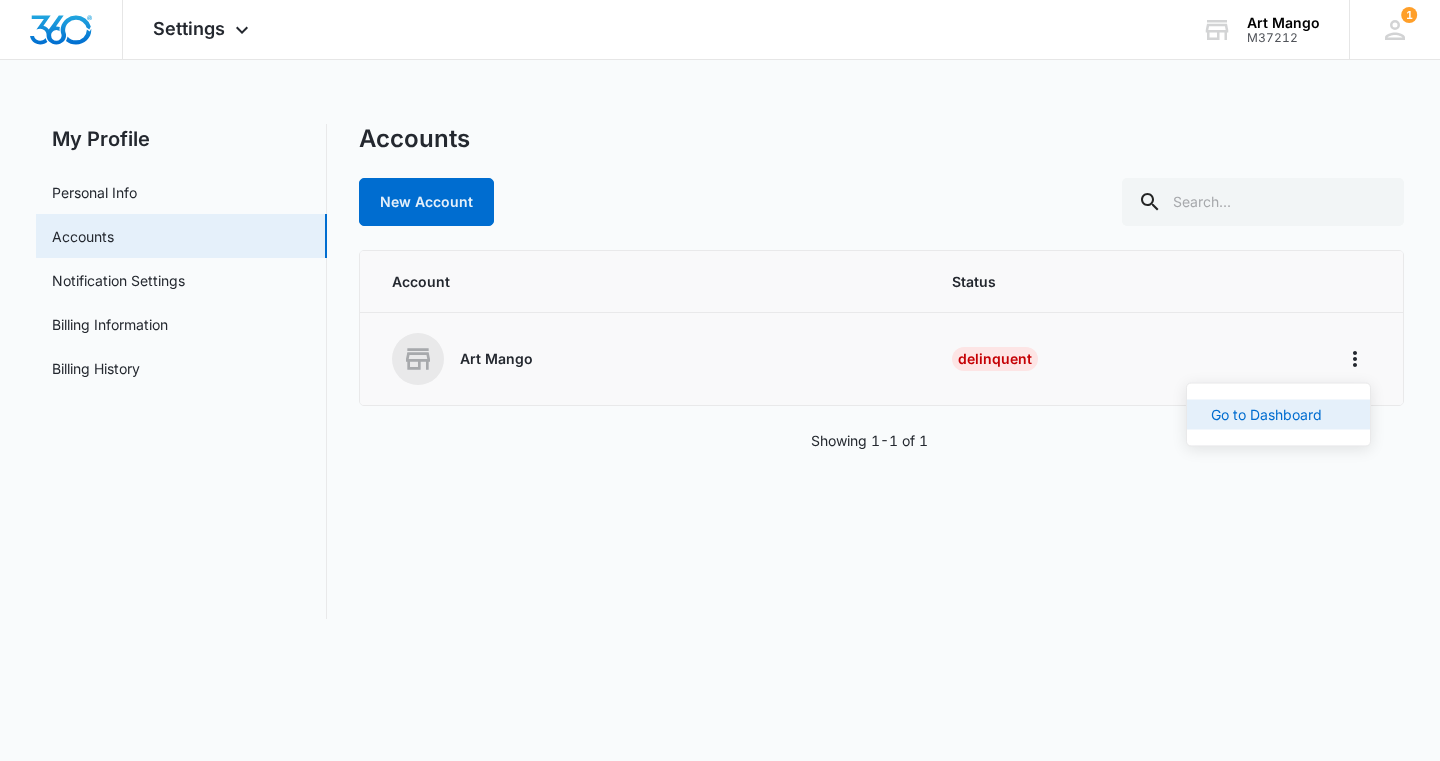 click on "Go to Dashboard" at bounding box center [1266, 415] 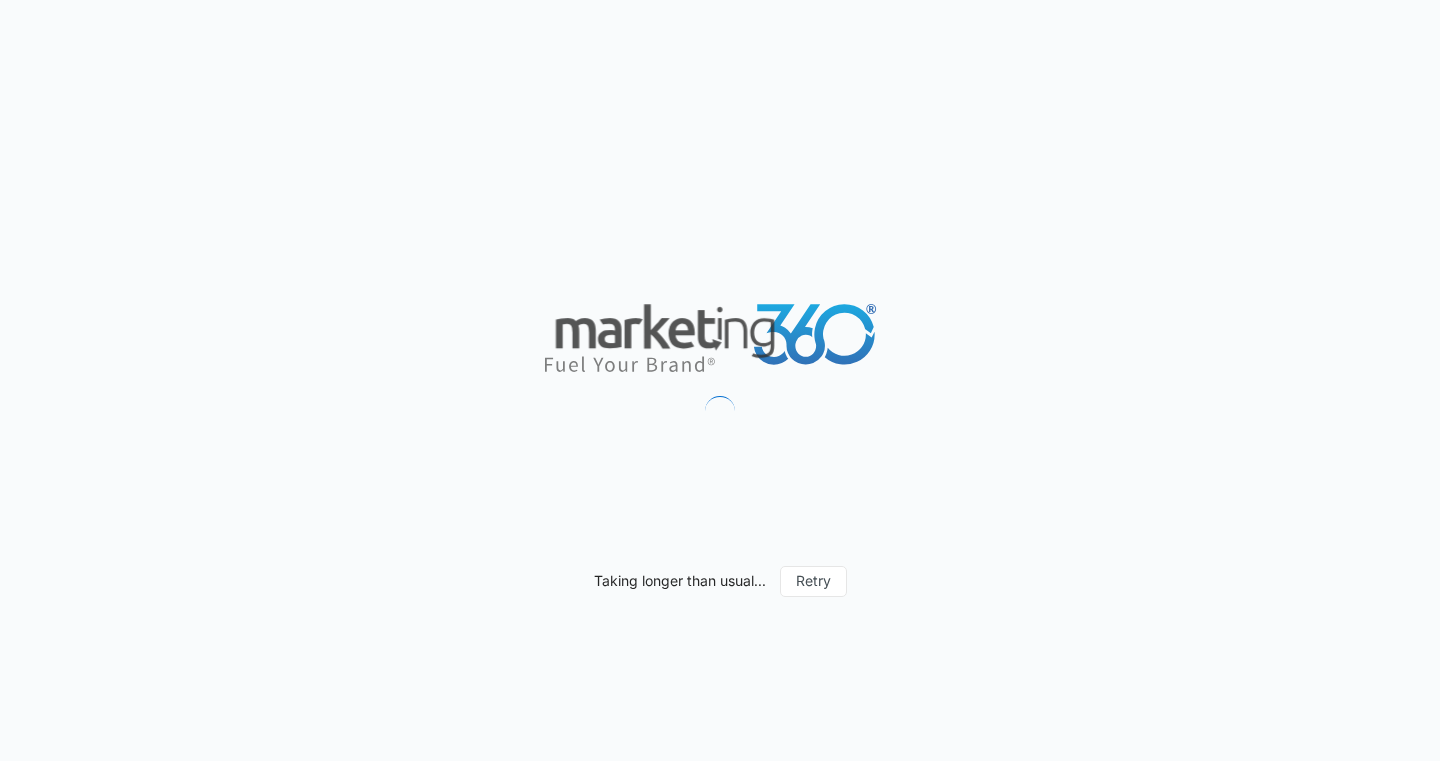 scroll, scrollTop: 0, scrollLeft: 0, axis: both 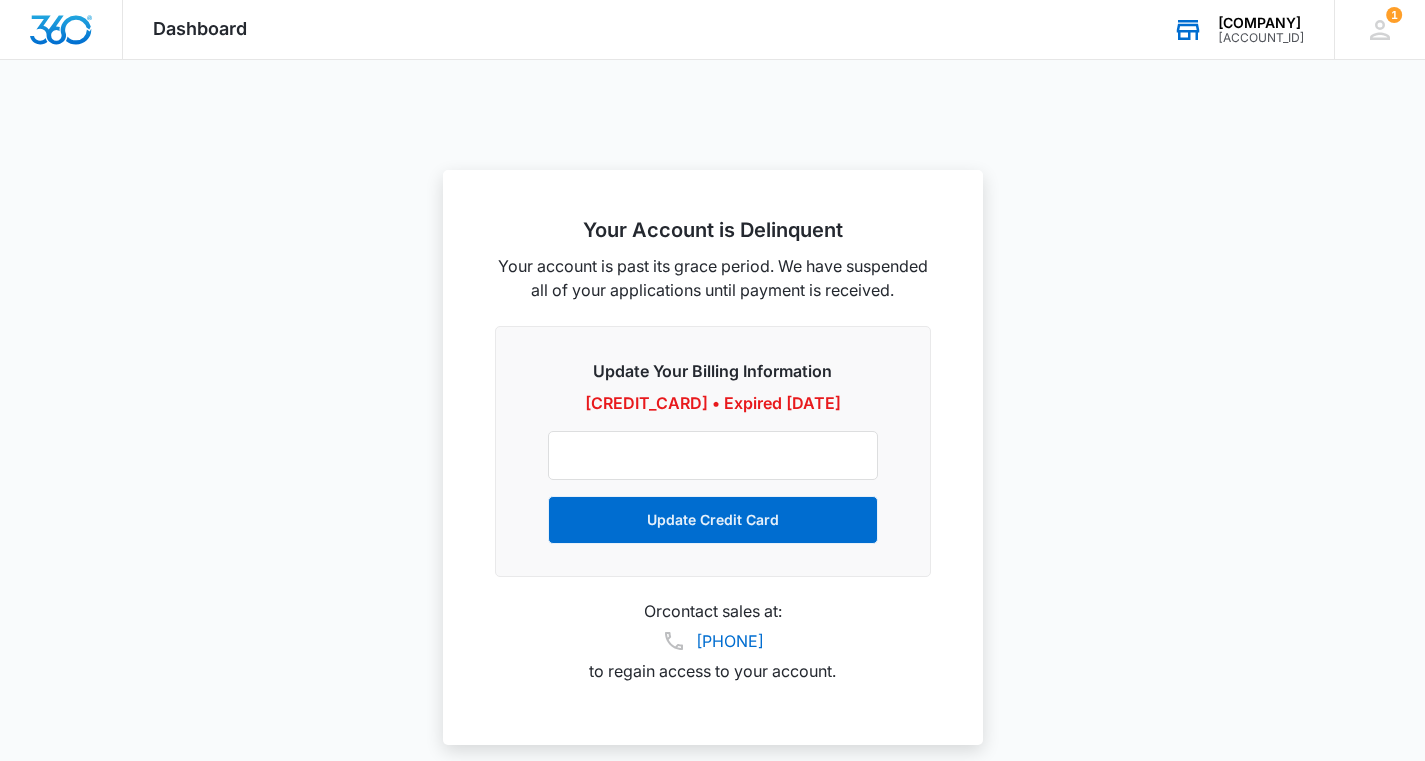 click on "[ACCOUNT_ID]" at bounding box center (1261, 38) 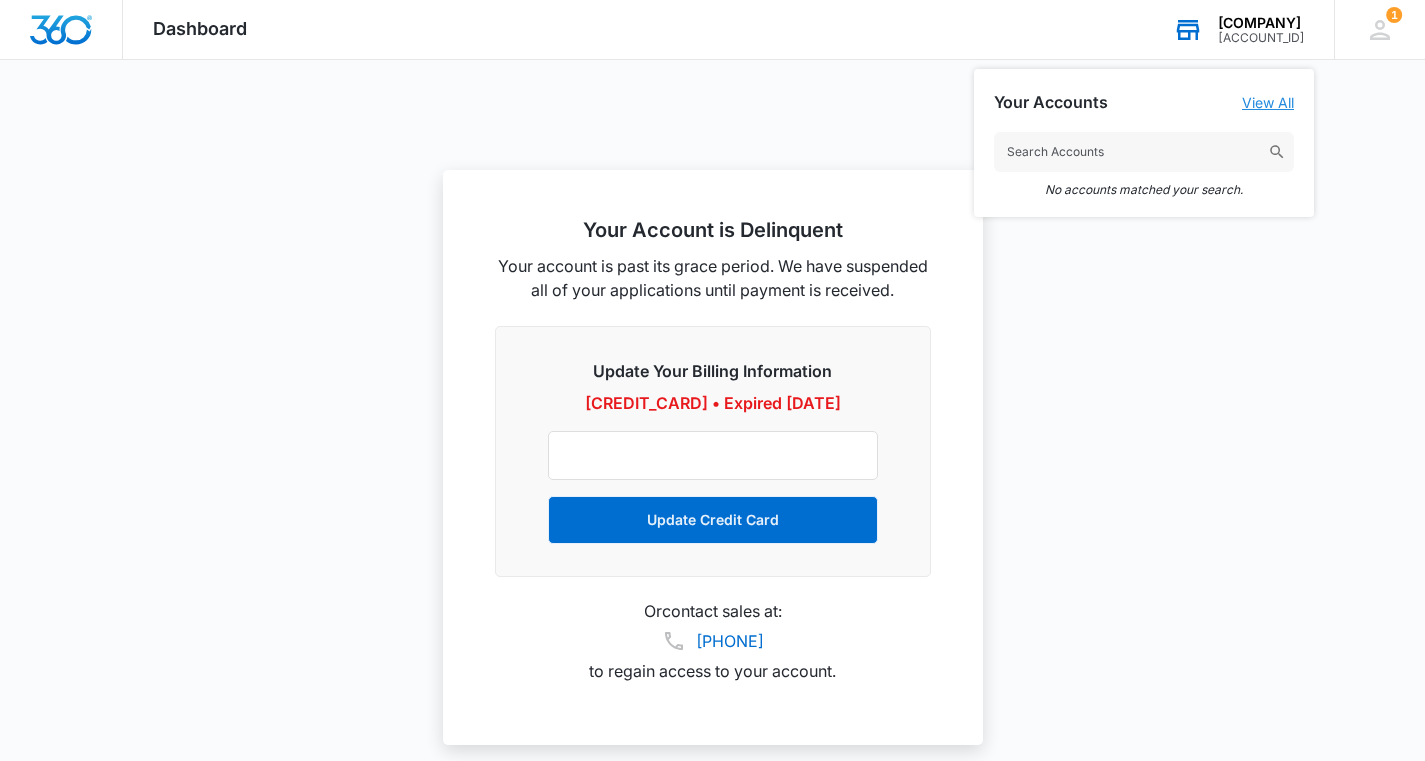 click on "View All" at bounding box center (1268, 102) 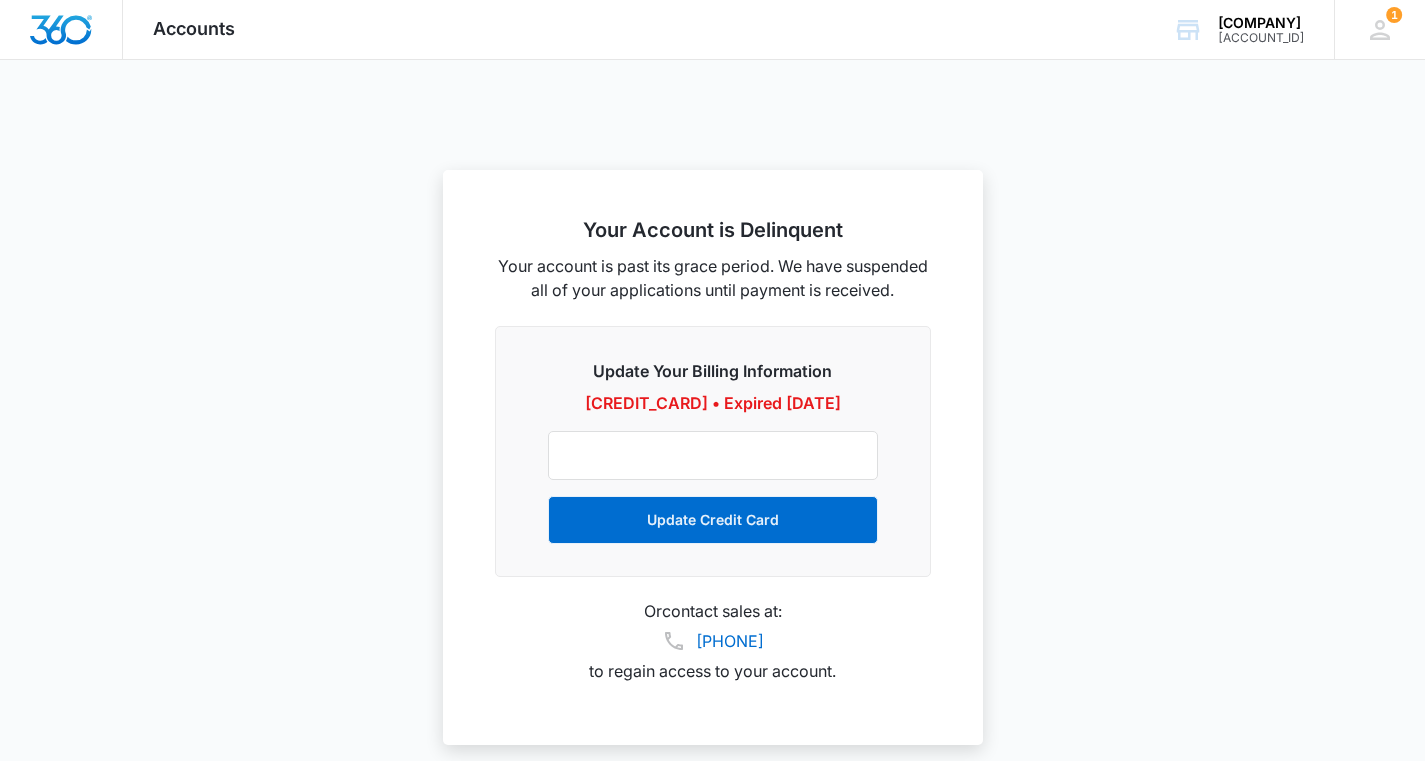 click at bounding box center (61, 30) 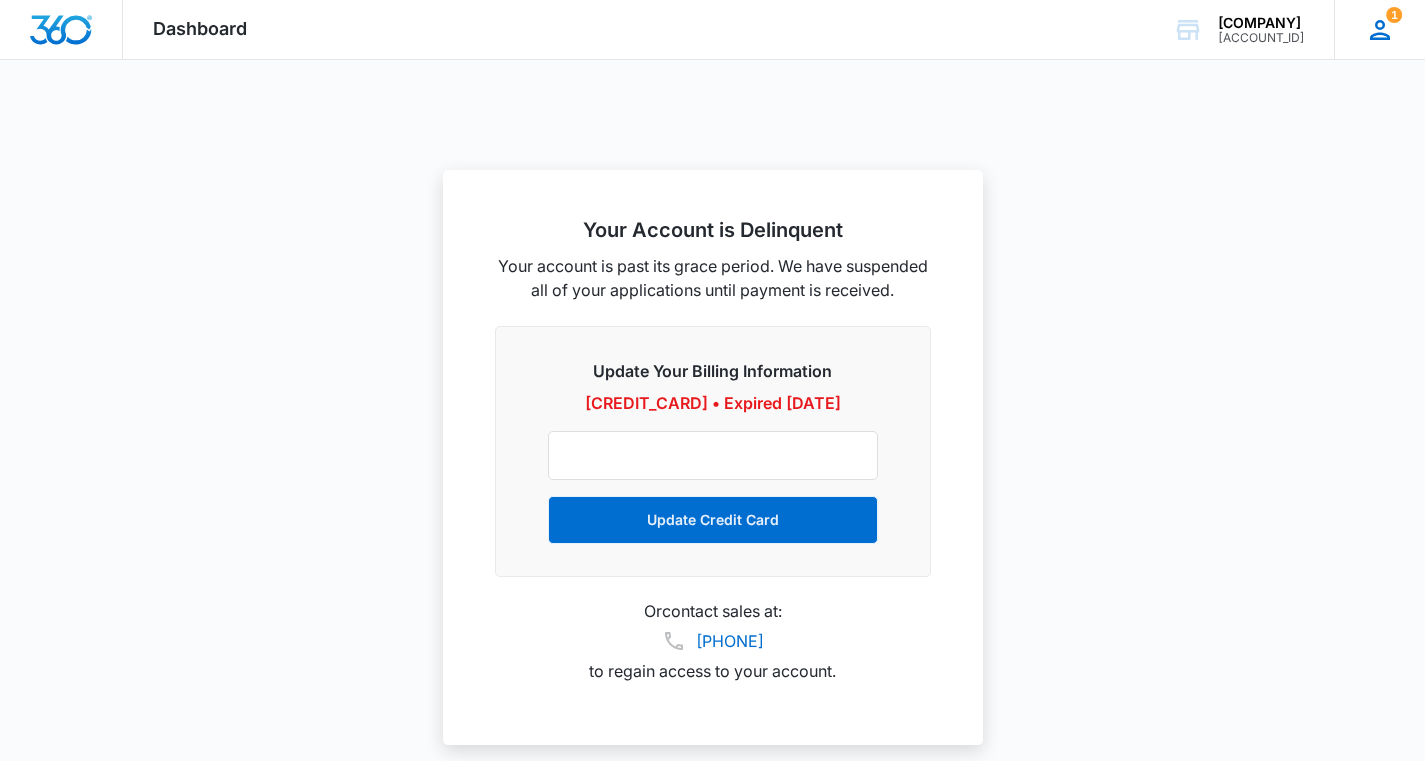 click 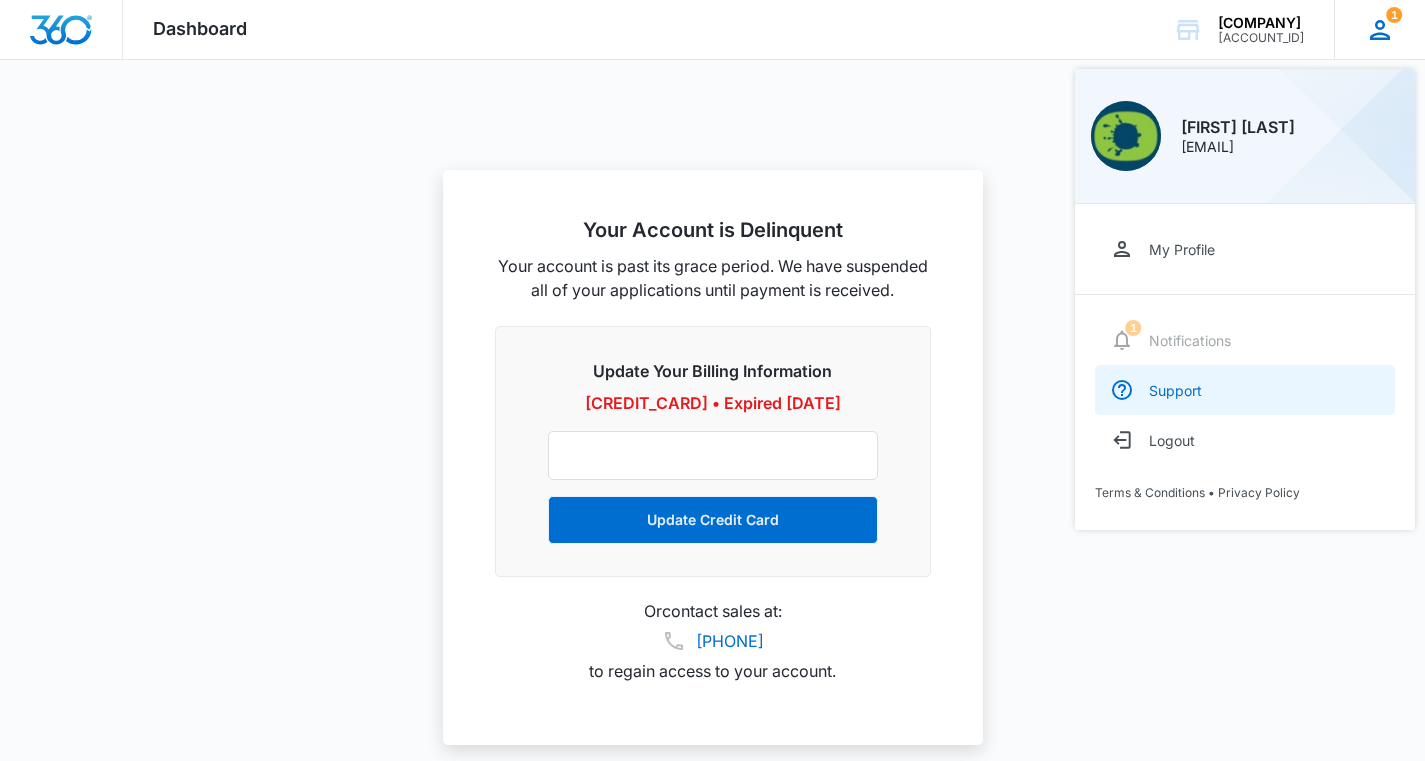 click on "Support" at bounding box center (1175, 390) 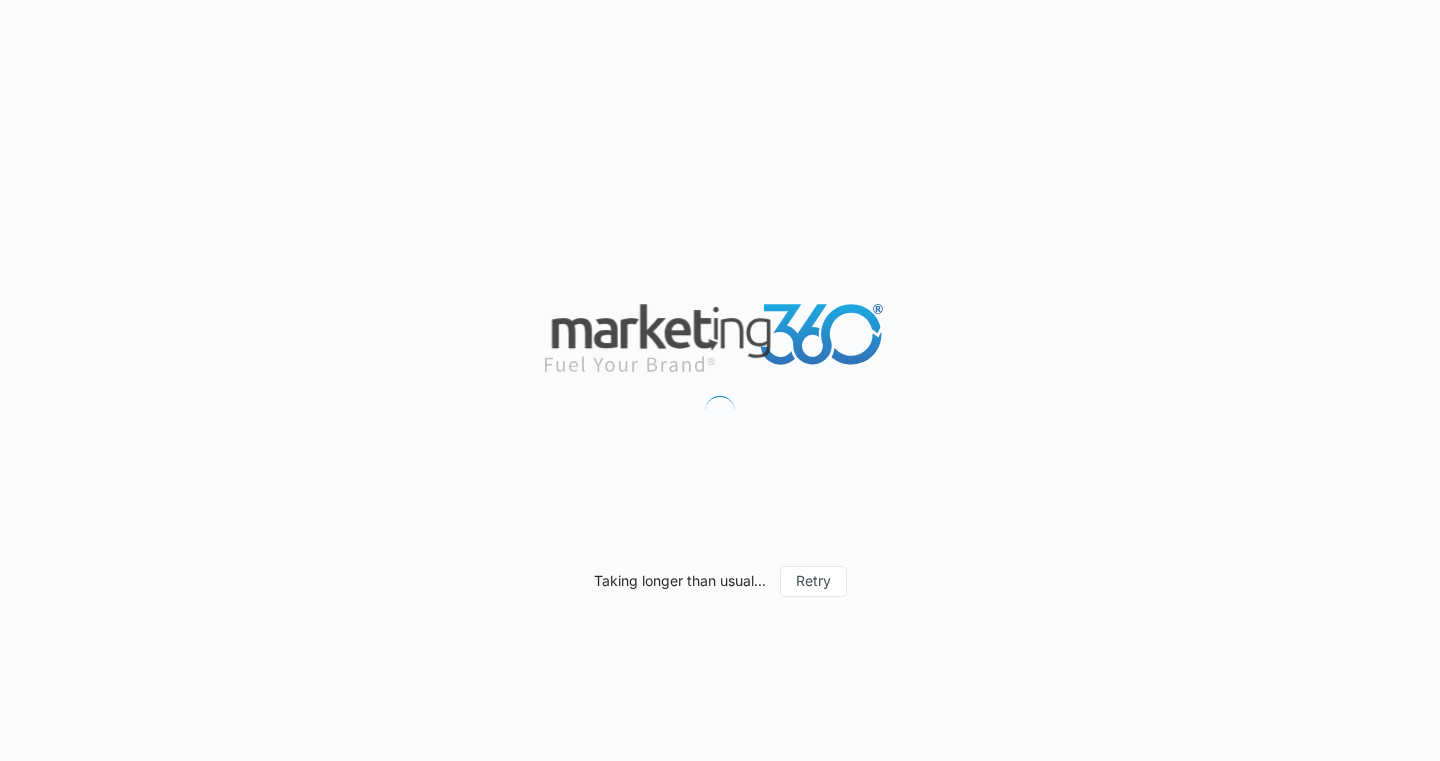scroll, scrollTop: 0, scrollLeft: 0, axis: both 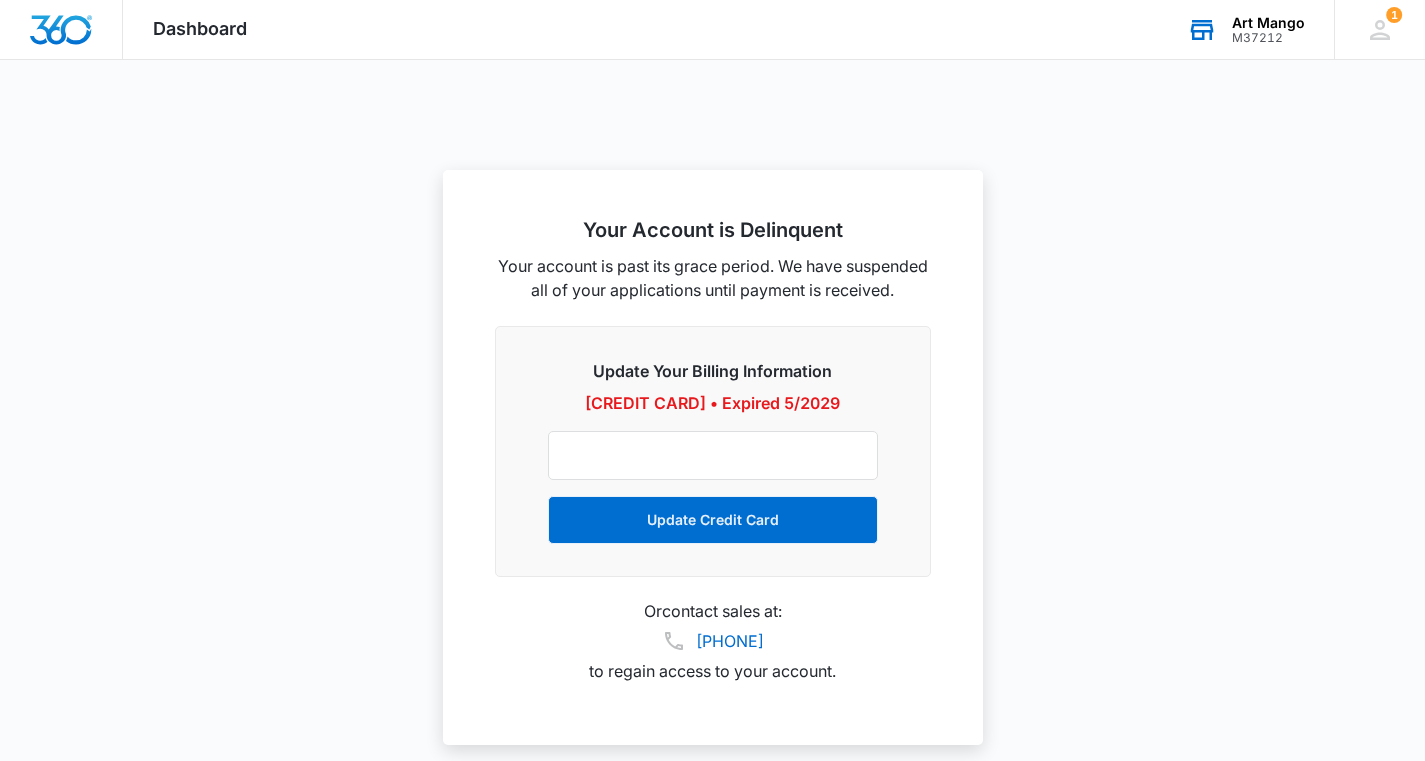click on "Art Mango" at bounding box center (1268, 23) 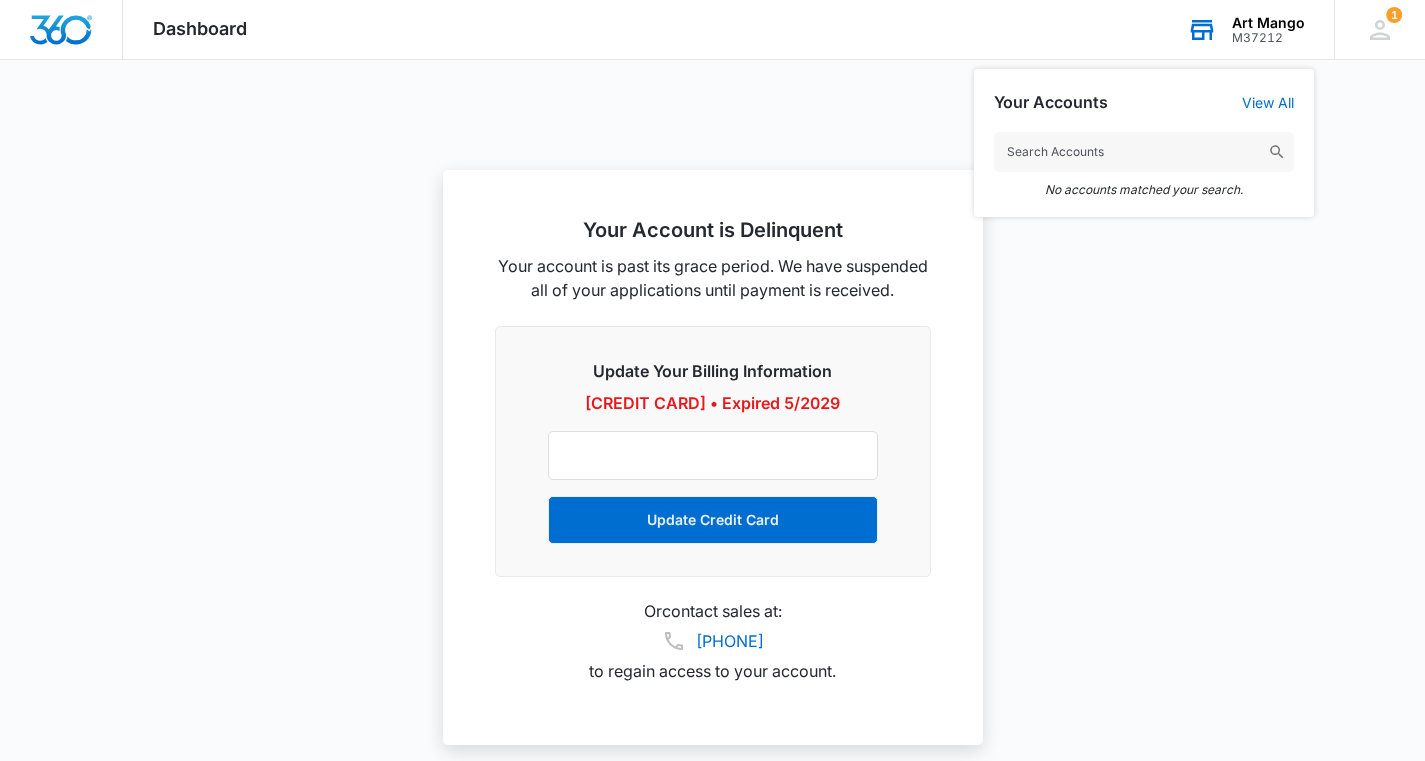 click at bounding box center [1277, 152] 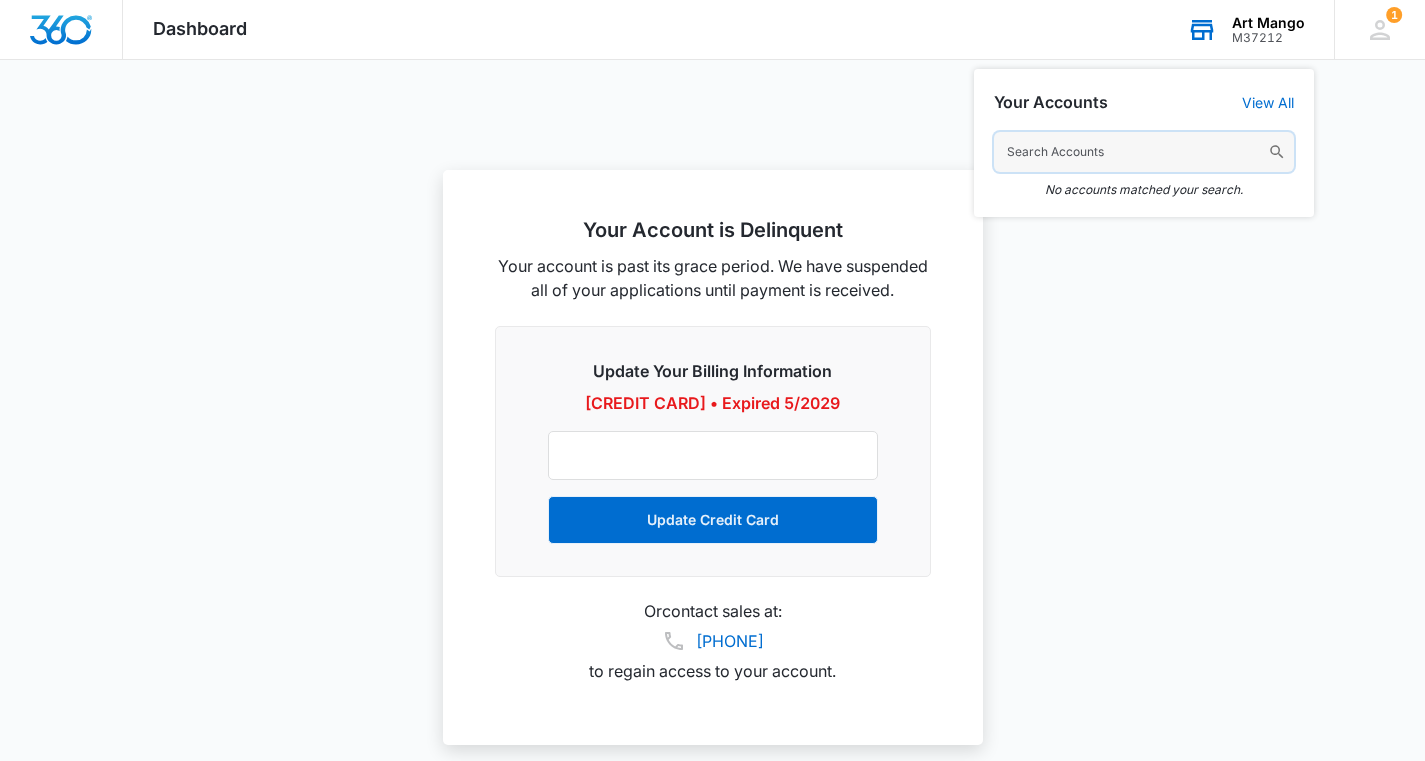 click at bounding box center [1144, 152] 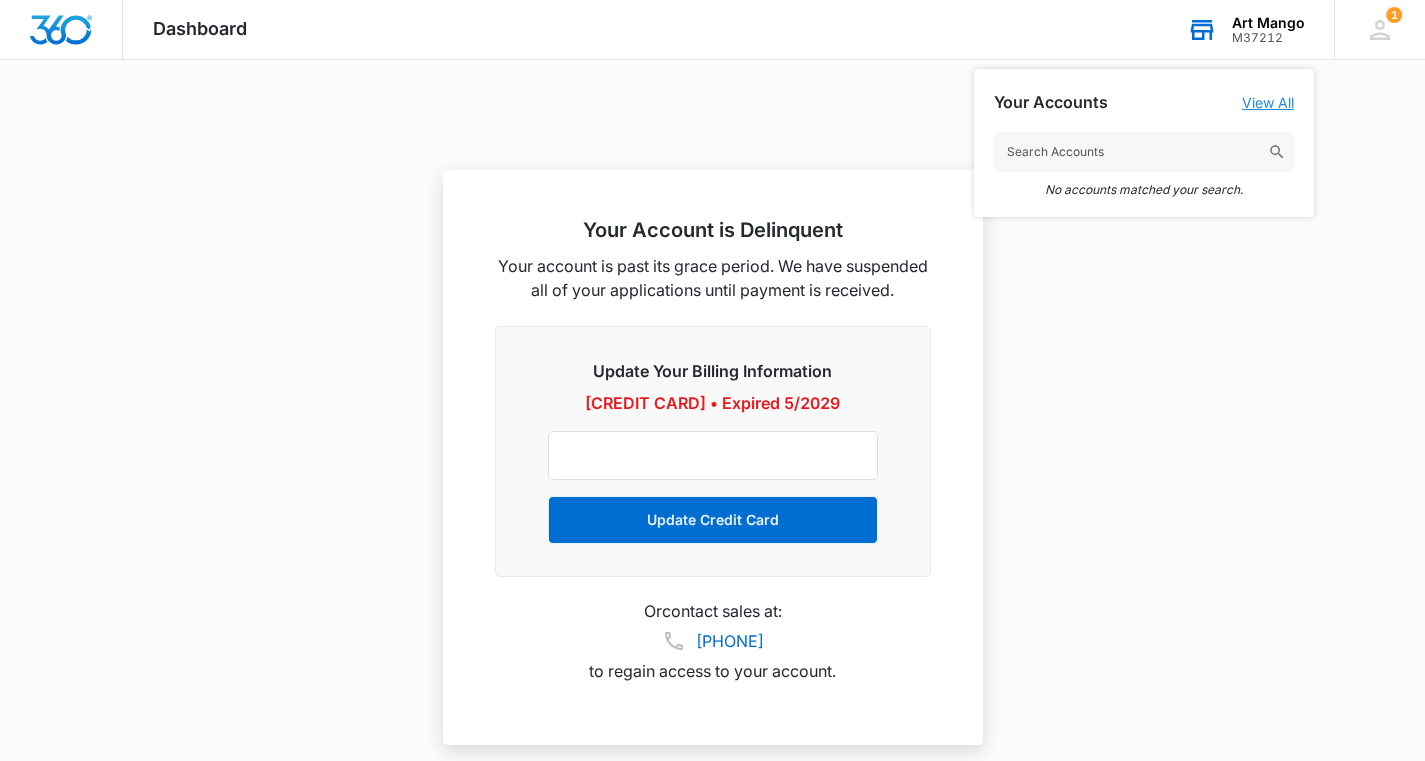click on "View All" at bounding box center (1268, 102) 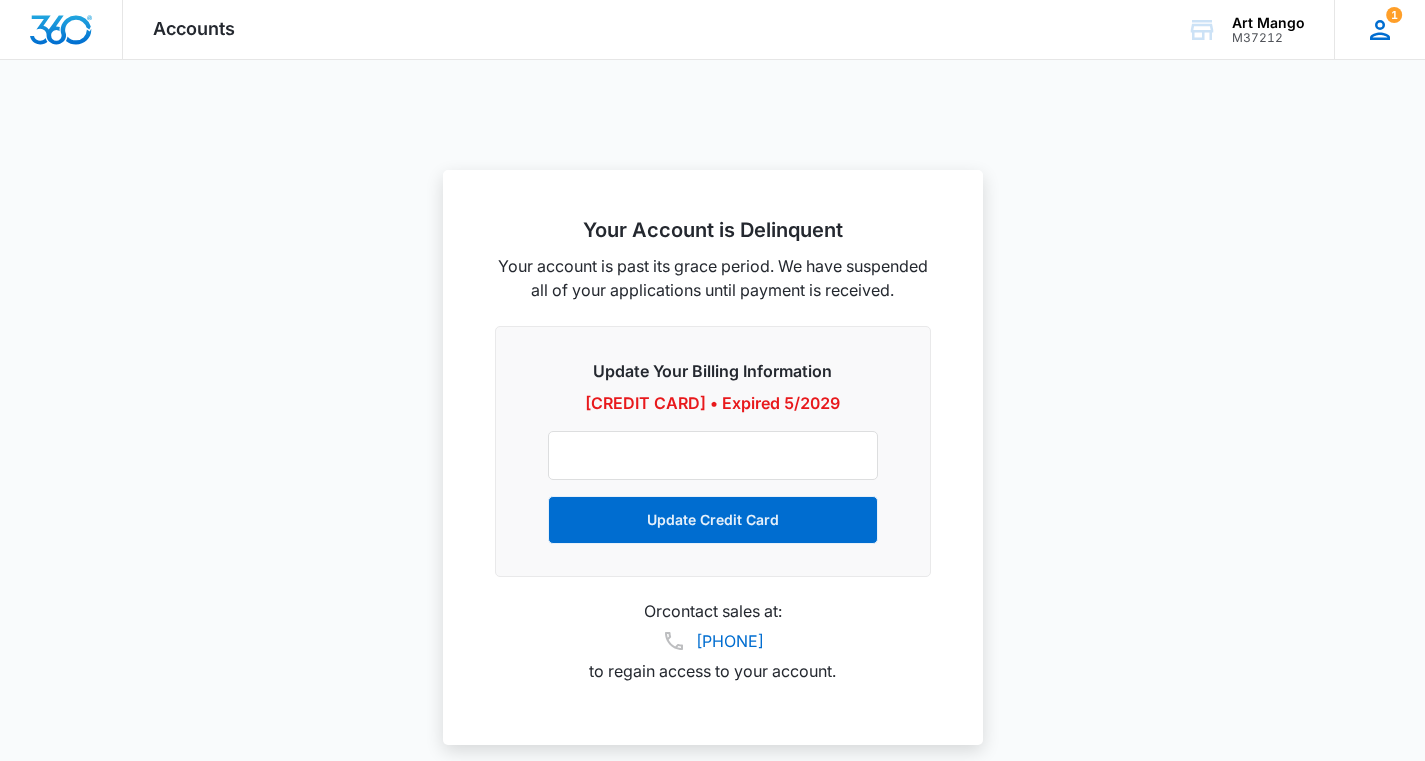 click 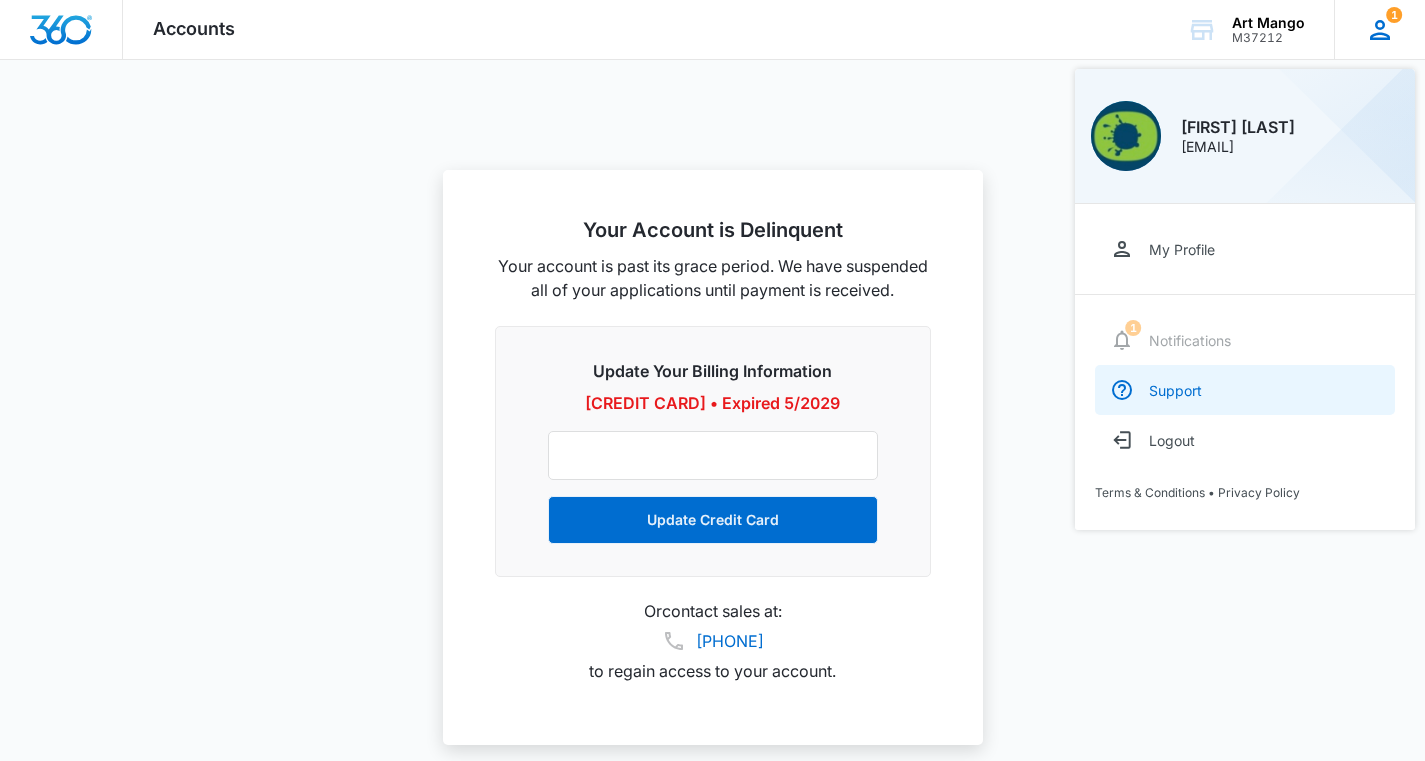 click on "Support" at bounding box center (1175, 390) 